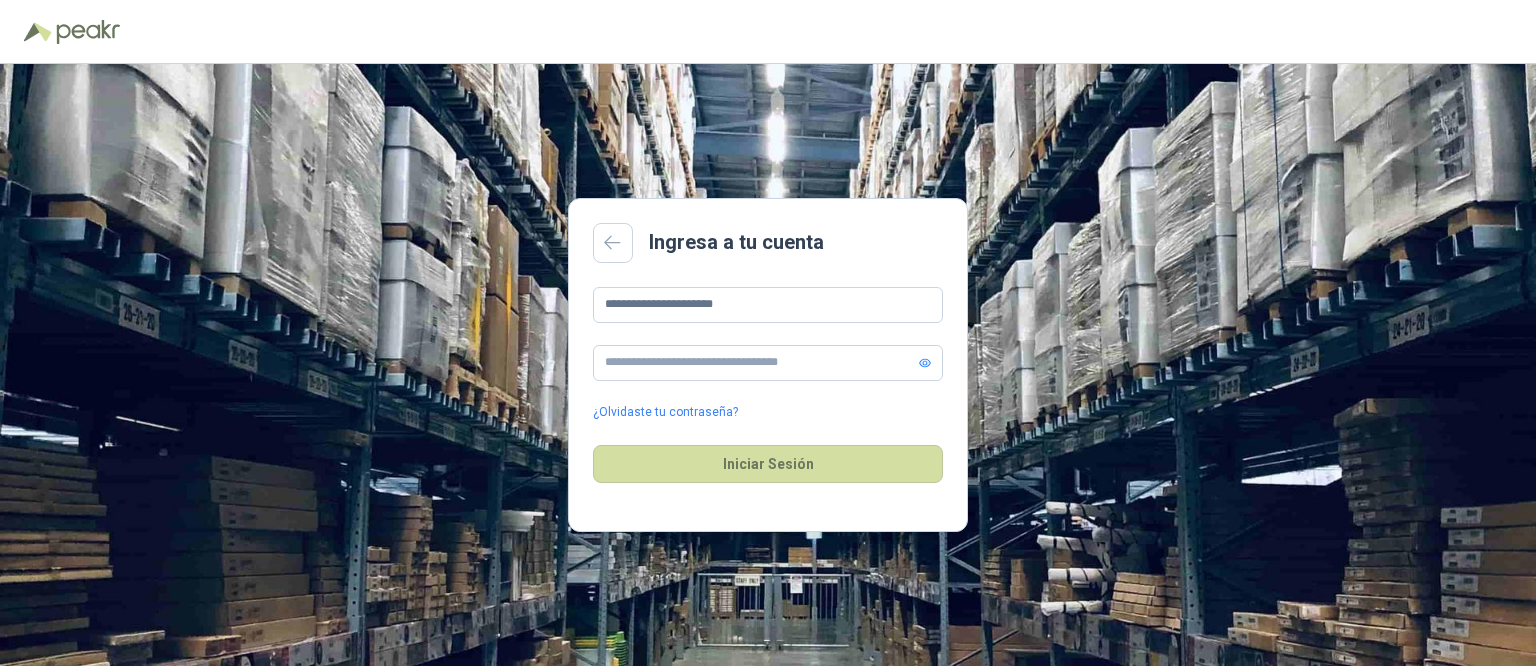 scroll, scrollTop: 0, scrollLeft: 0, axis: both 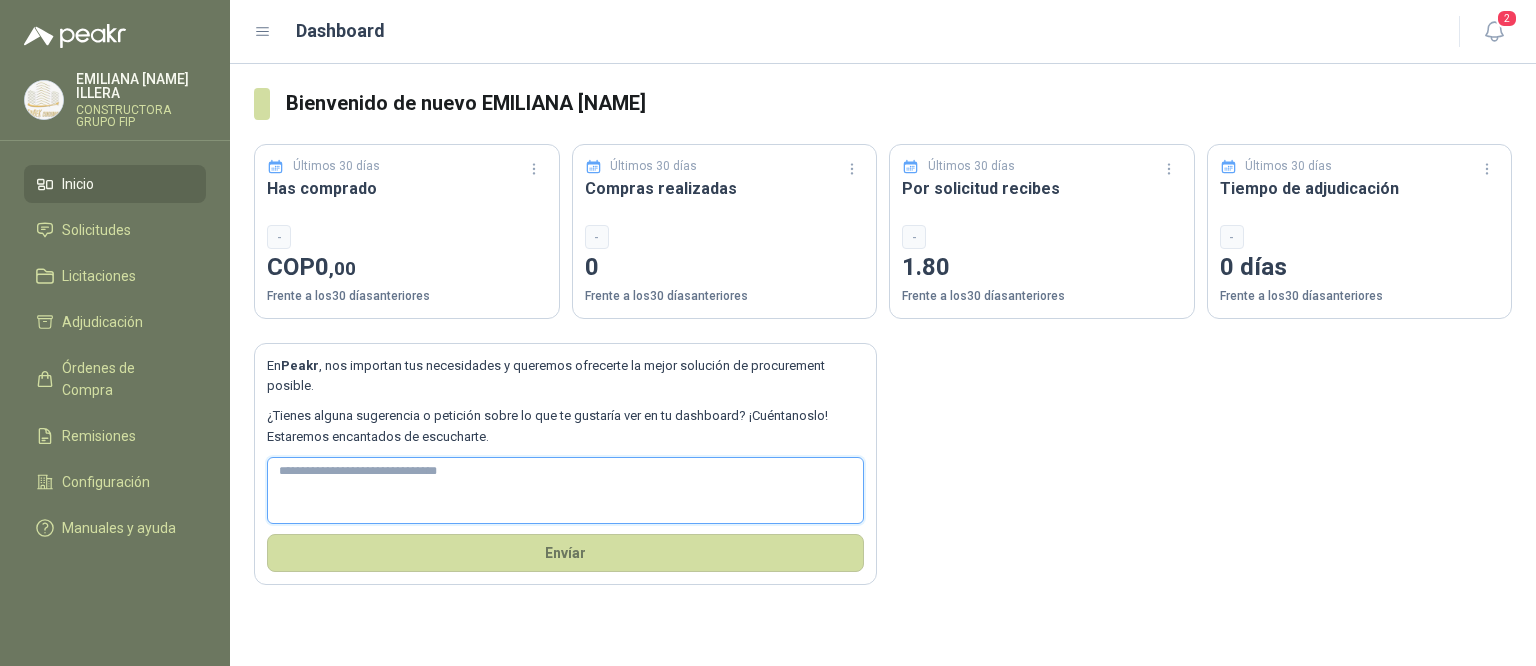 click at bounding box center [565, 490] 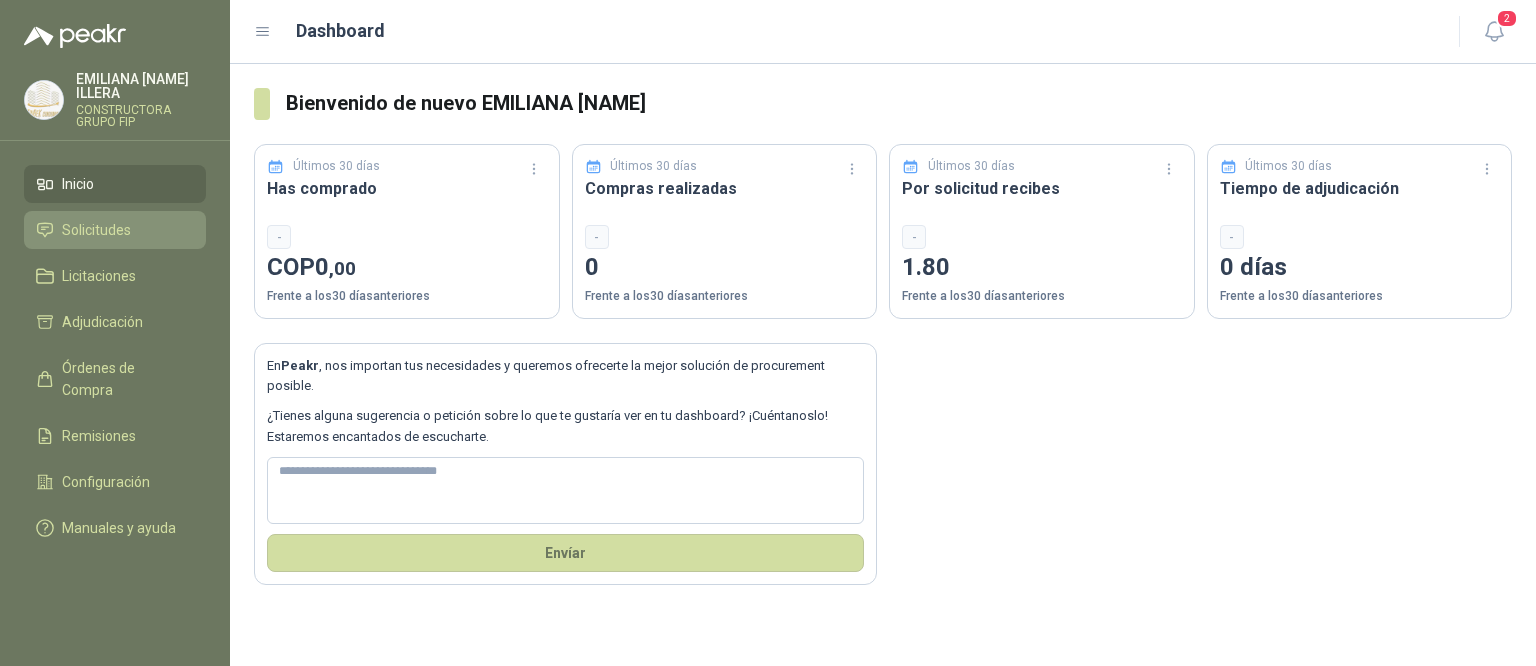 click on "Solicitudes" at bounding box center [96, 230] 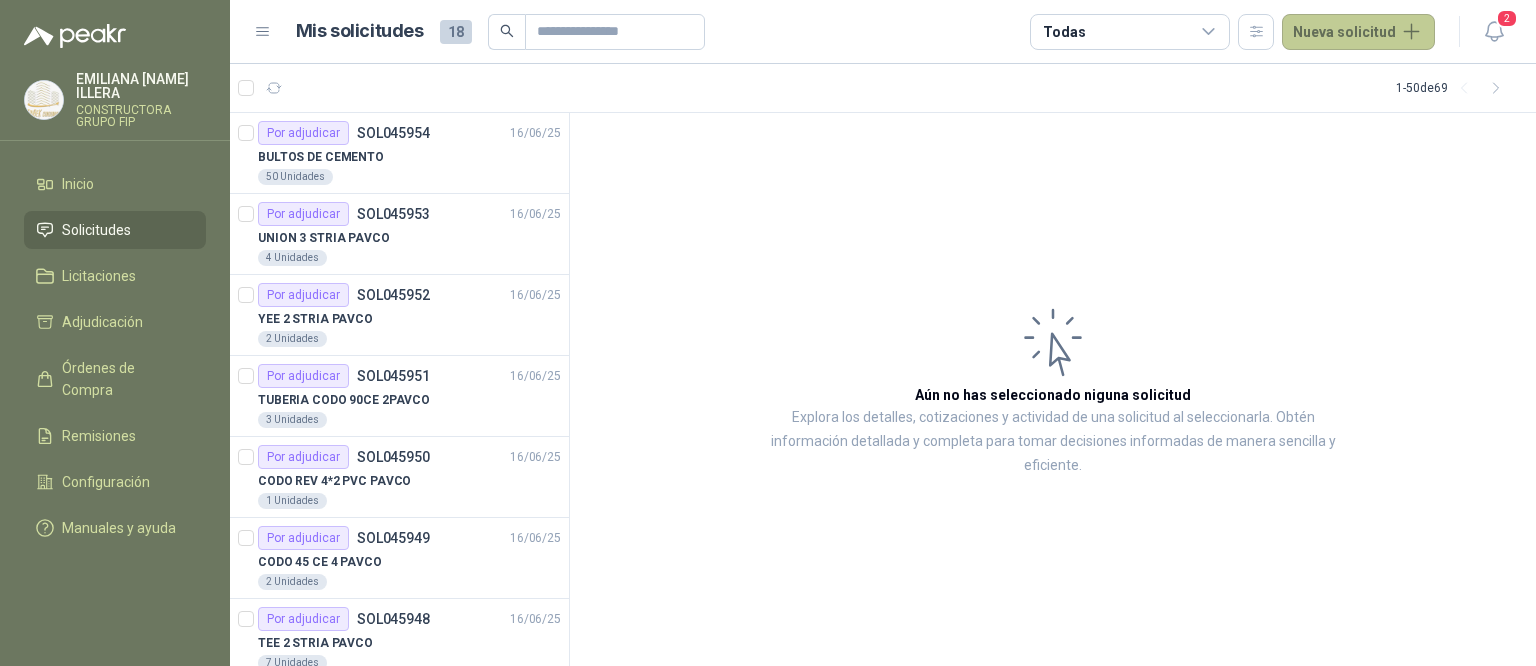click on "Nueva solicitud" at bounding box center (1358, 32) 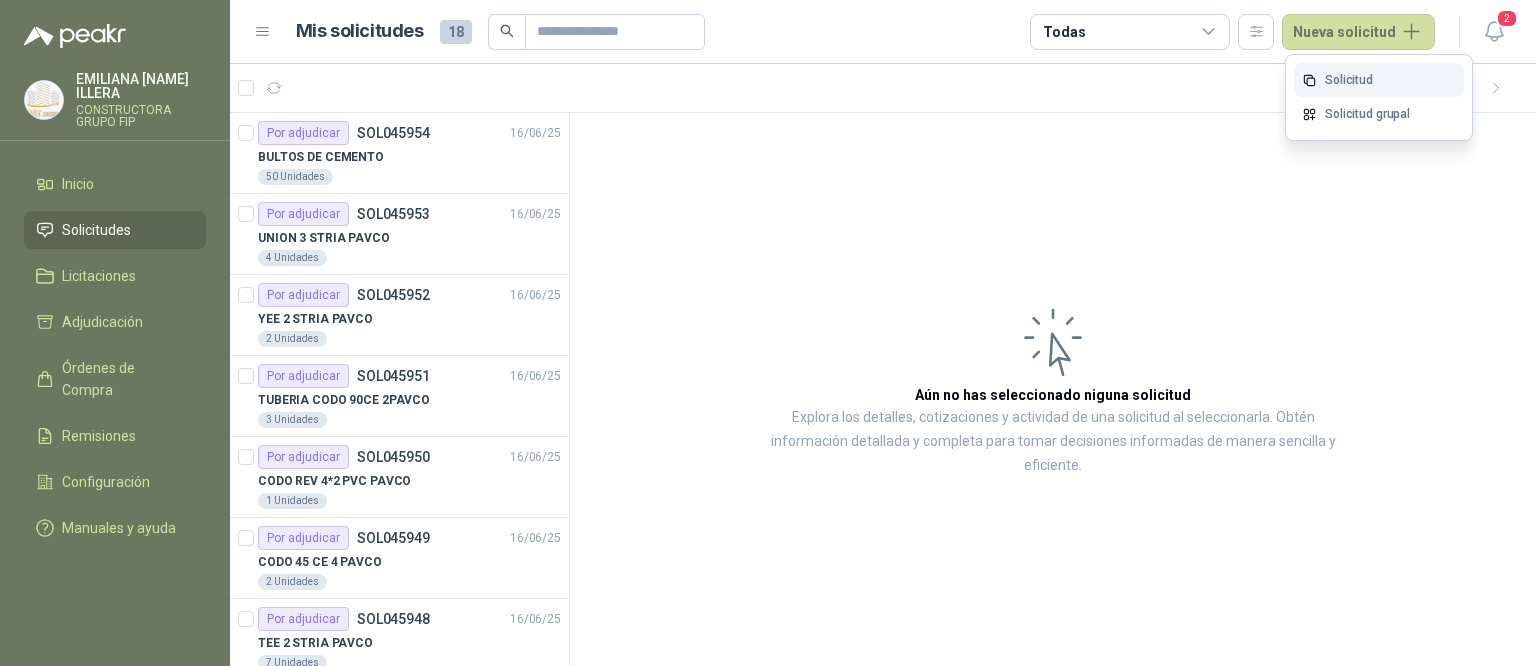 click on "Solicitud" at bounding box center (1379, 80) 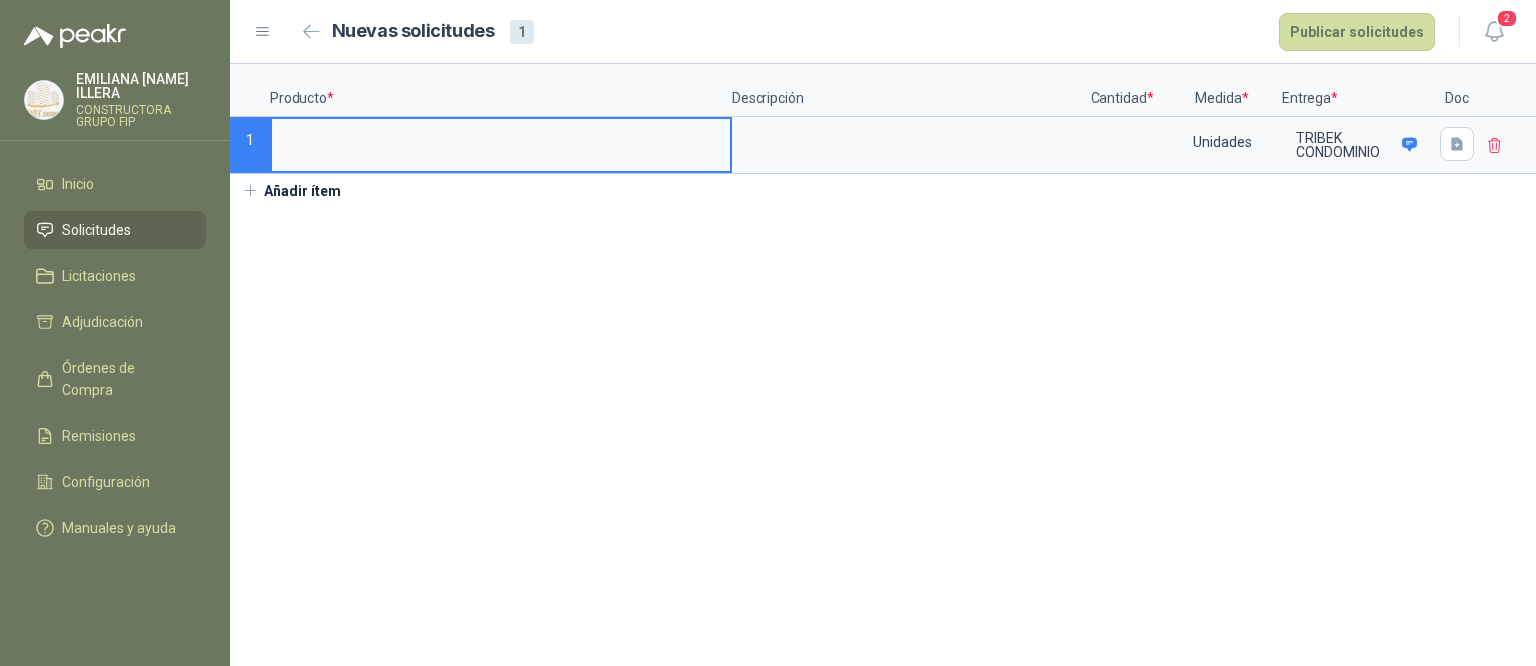 click at bounding box center [501, 138] 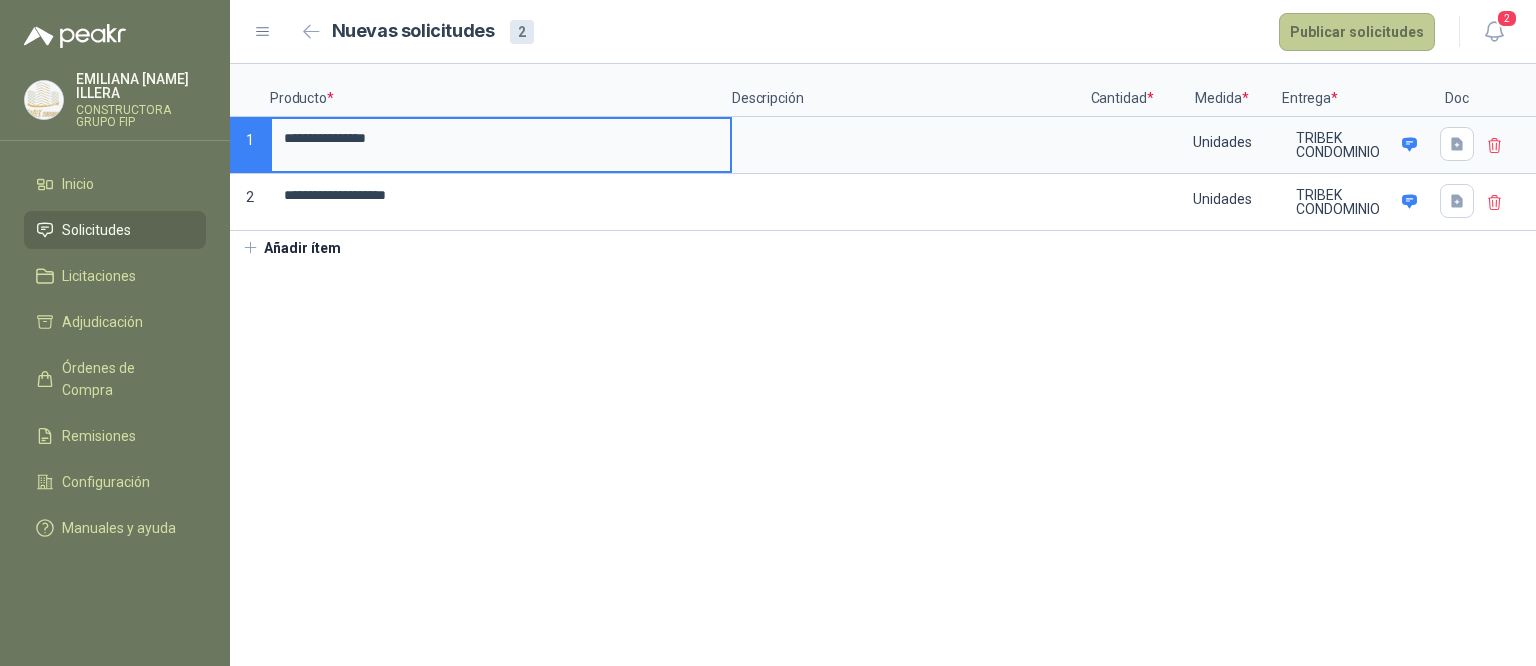 click on "Publicar solicitudes" at bounding box center (1357, 32) 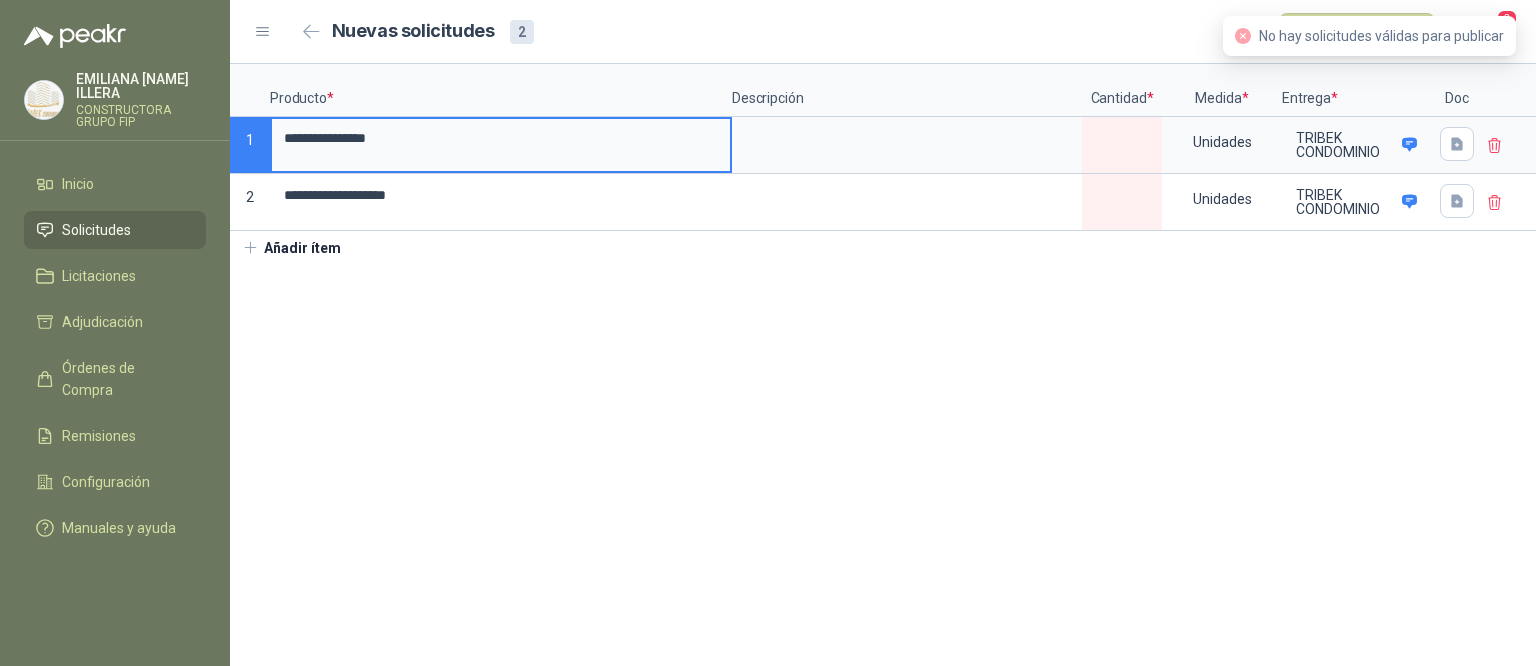 click on "**********" at bounding box center (883, 365) 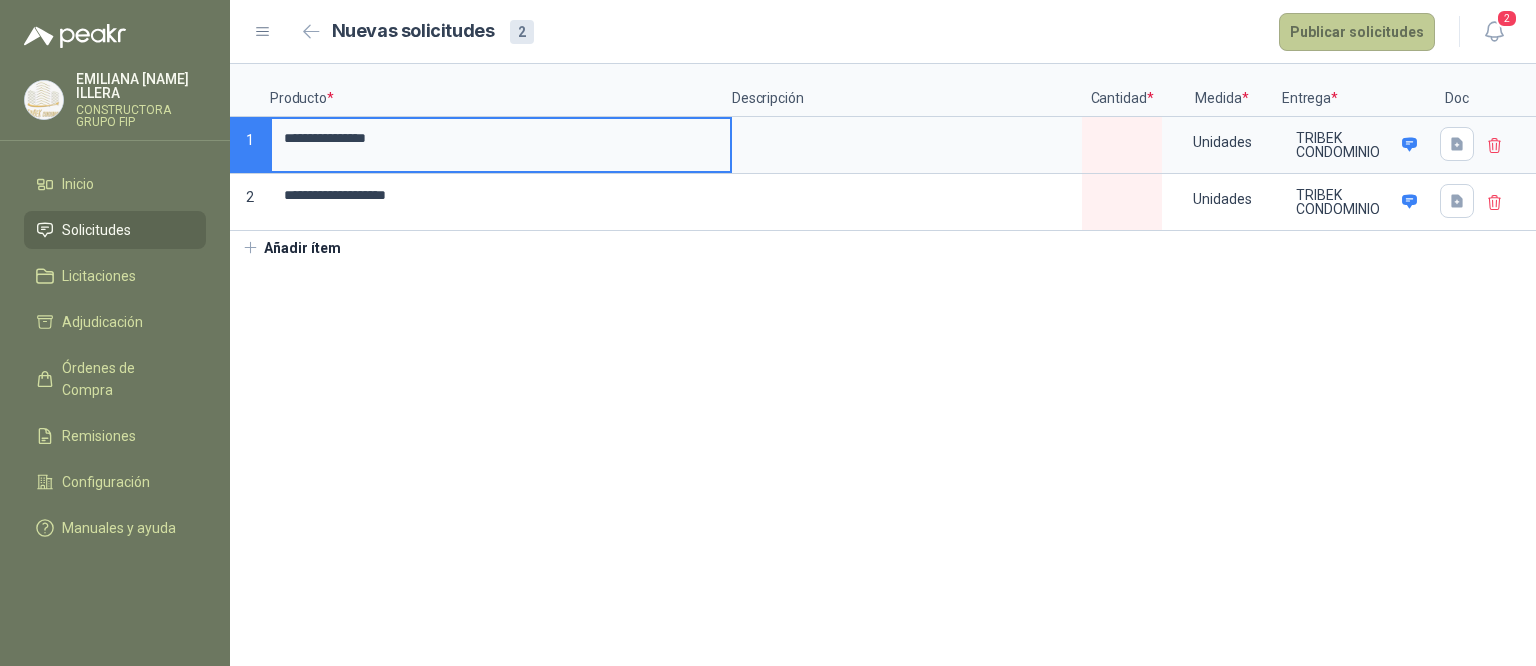 click on "Publicar solicitudes" at bounding box center [1357, 32] 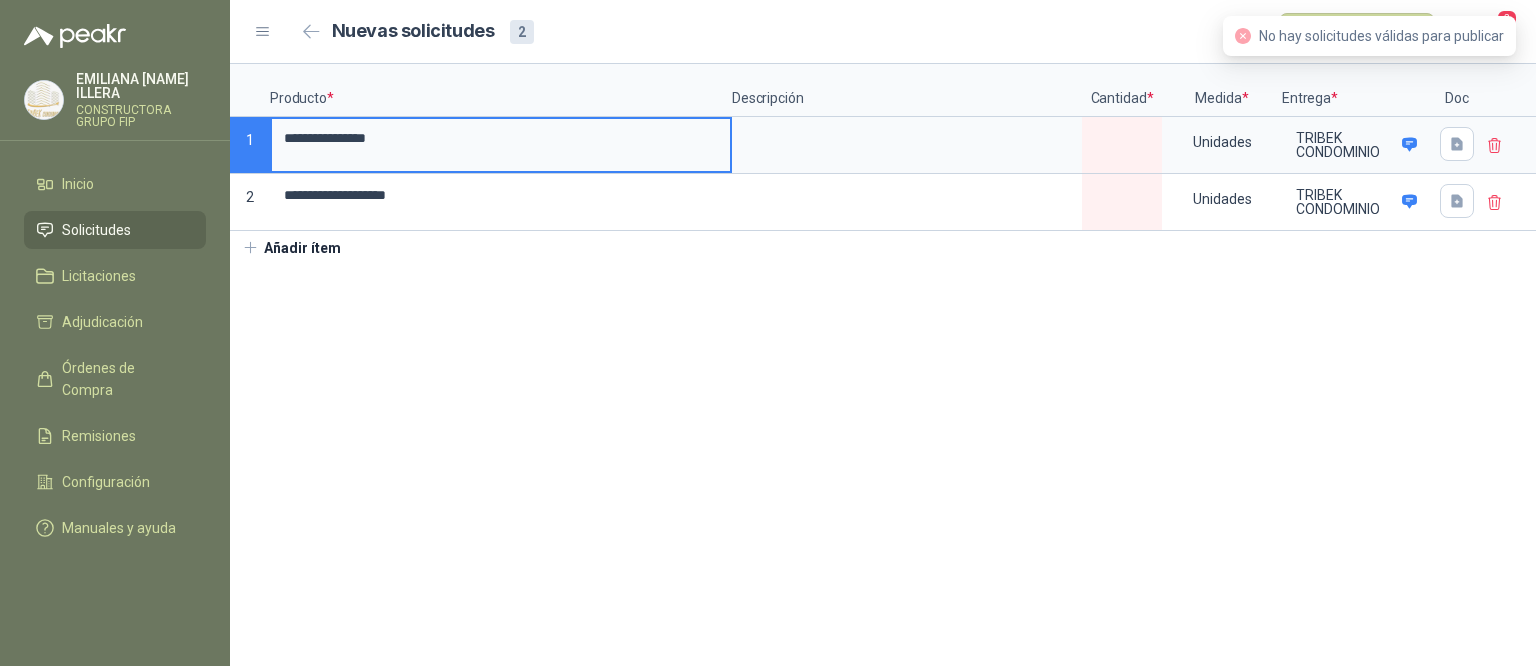drag, startPoint x: 554, startPoint y: 402, endPoint x: 589, endPoint y: 386, distance: 38.483765 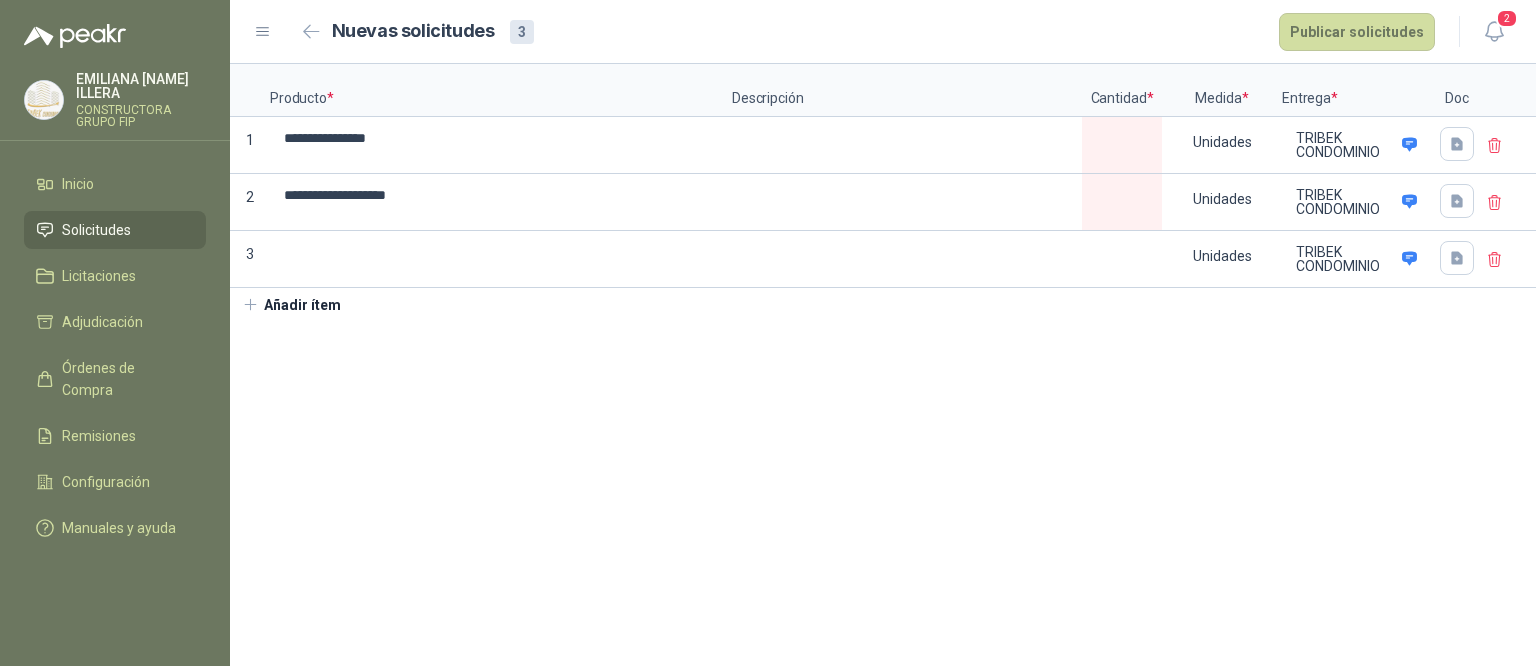 click at bounding box center [1495, 146] 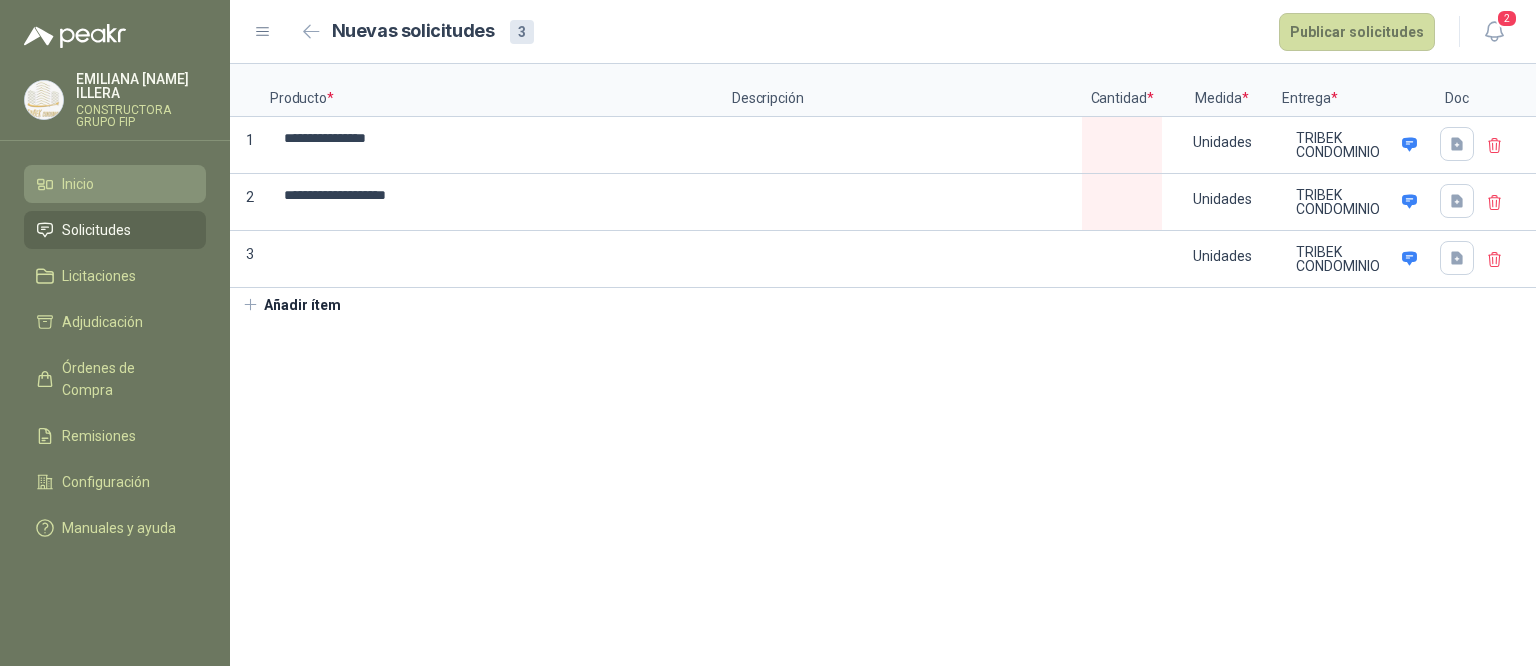 click on "Inicio" at bounding box center [115, 184] 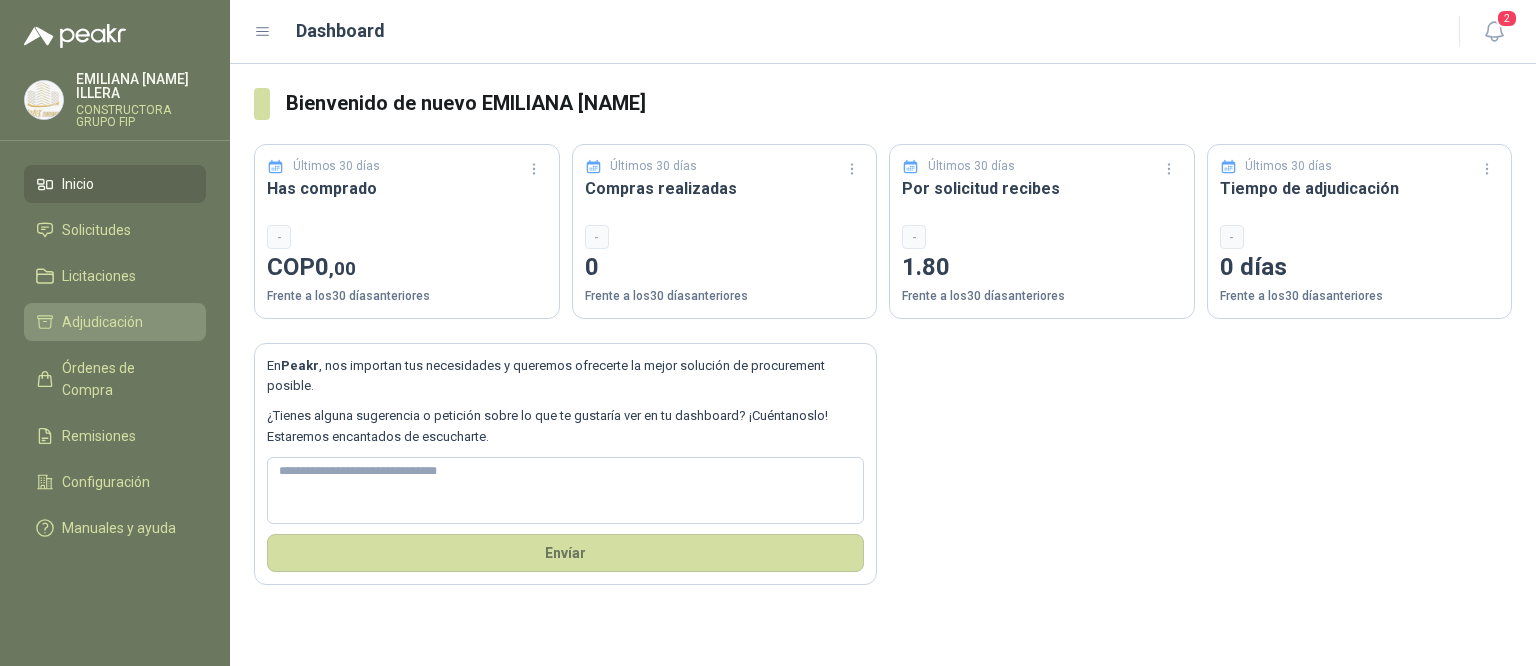 click on "Adjudicación" at bounding box center [102, 322] 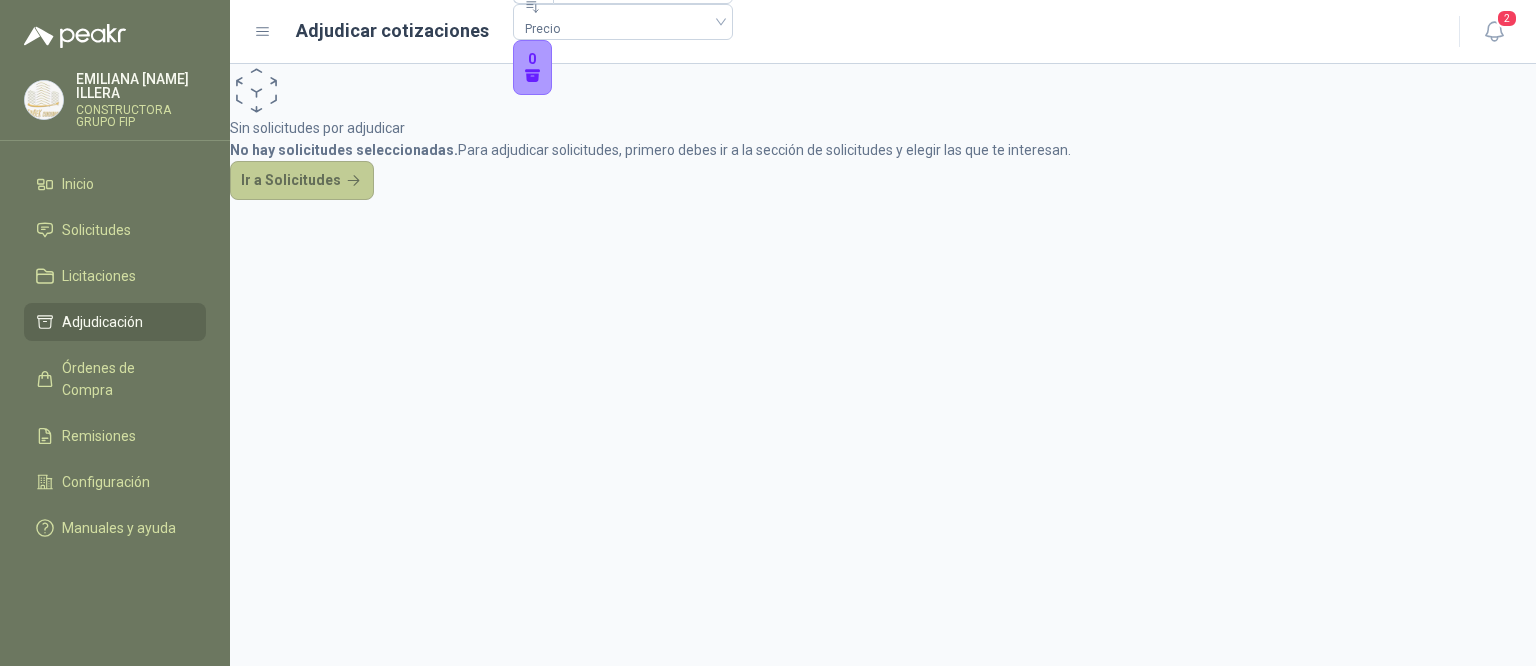 click on "Ir a Solicitudes" at bounding box center (302, 181) 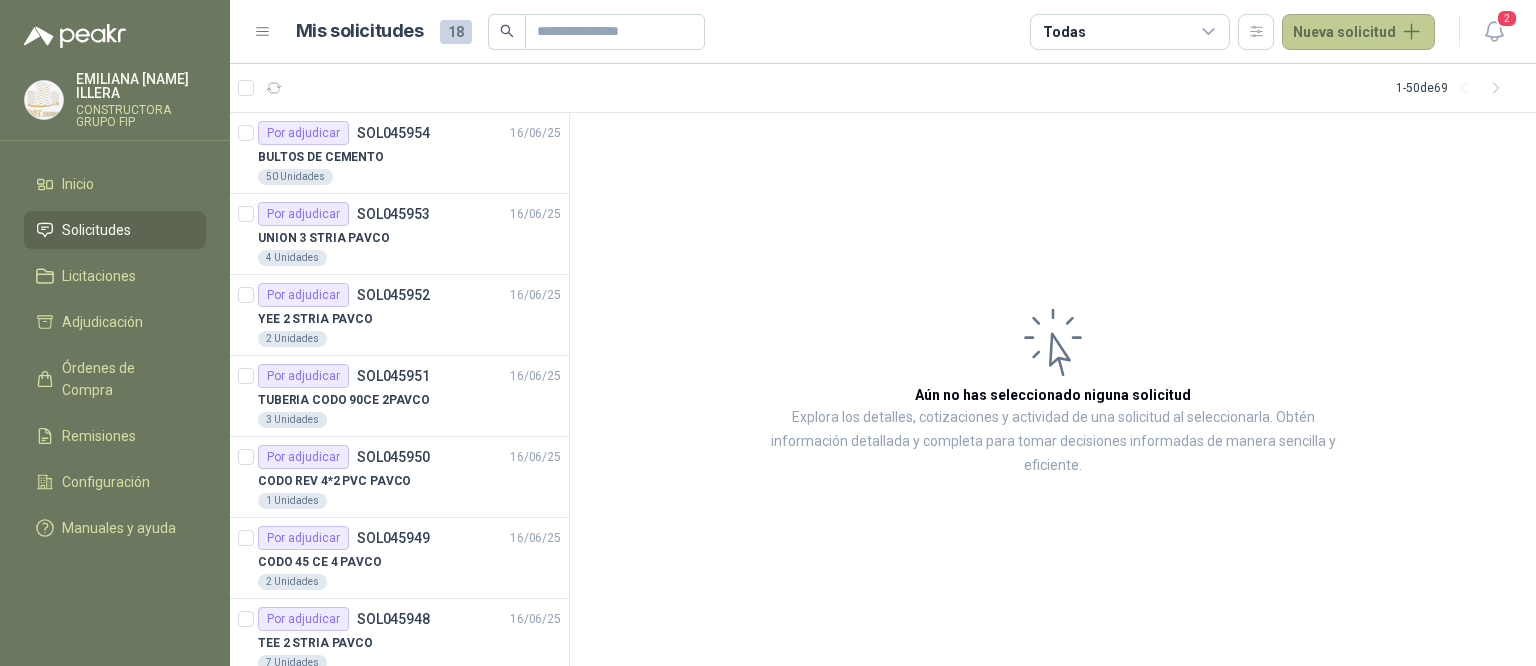click on "Nueva solicitud" at bounding box center [1358, 32] 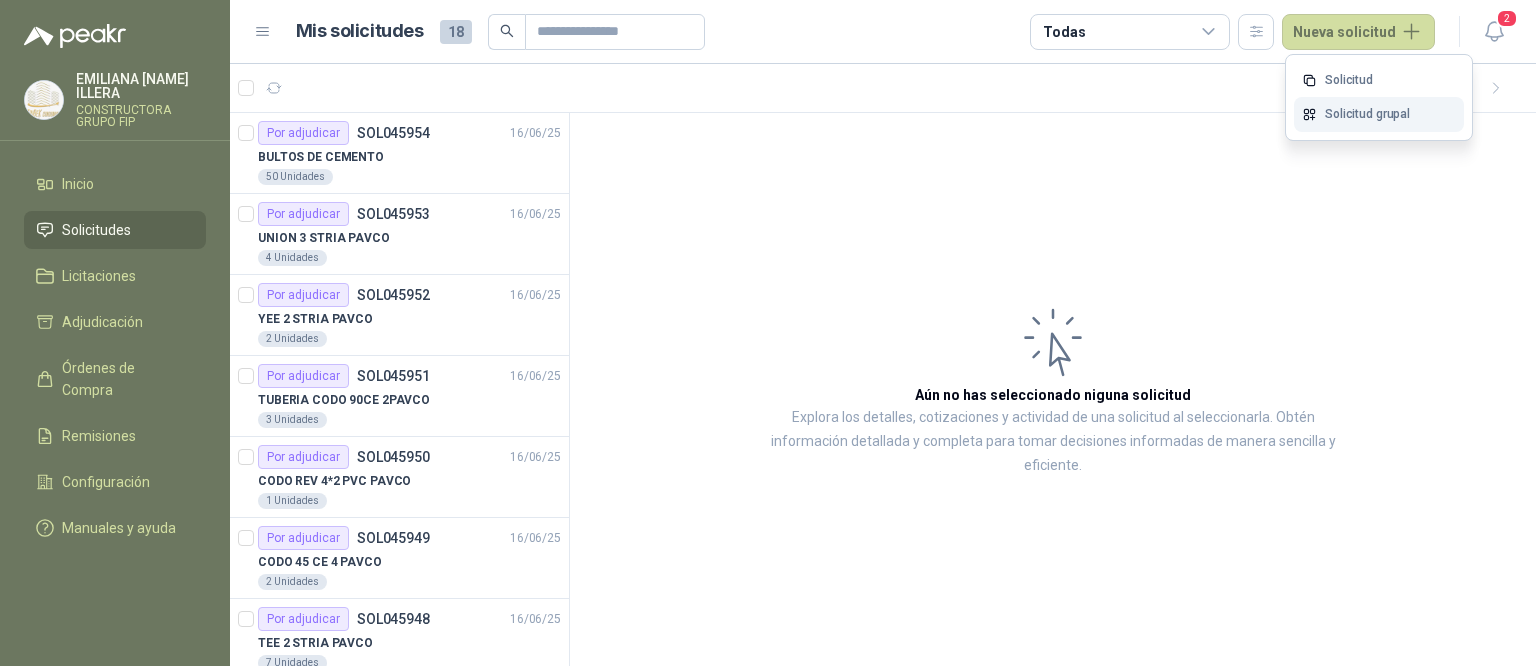 click on "Solicitud grupal" at bounding box center [1379, 114] 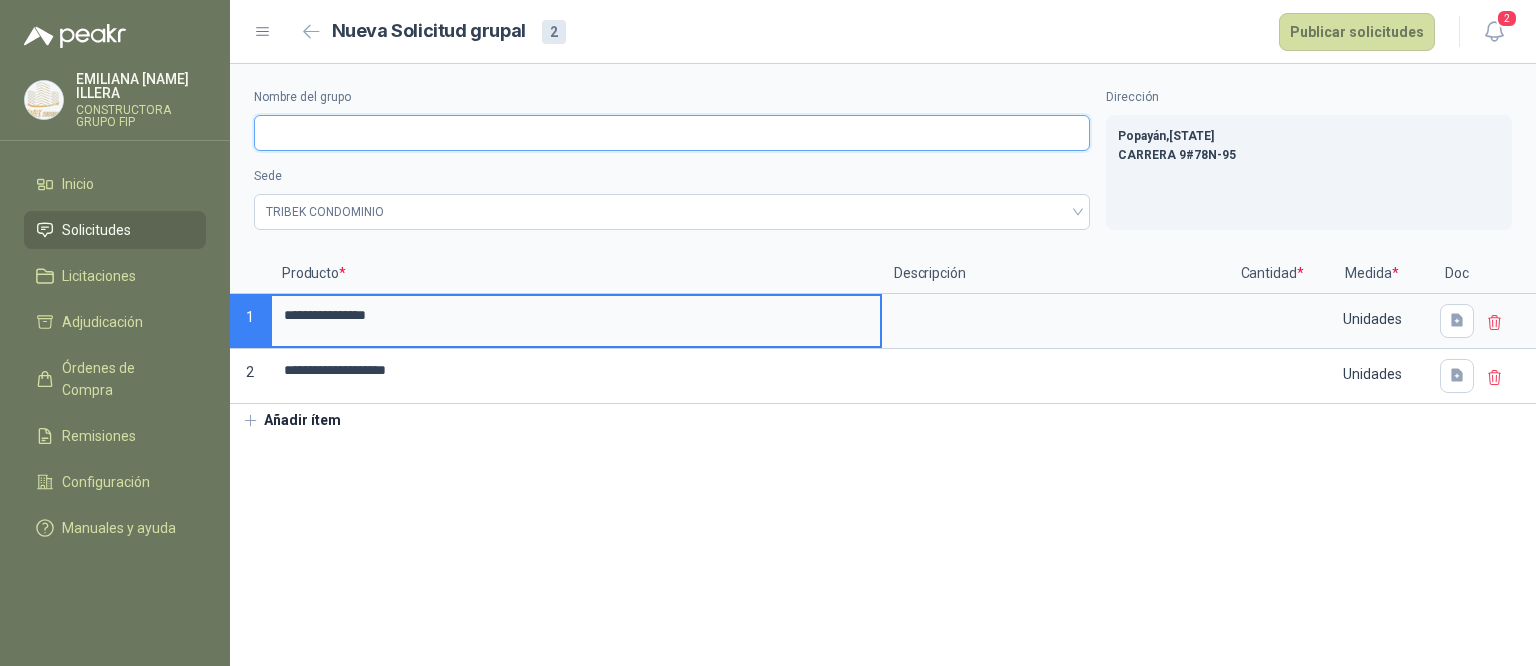 click on "Nombre del grupo" at bounding box center [672, 133] 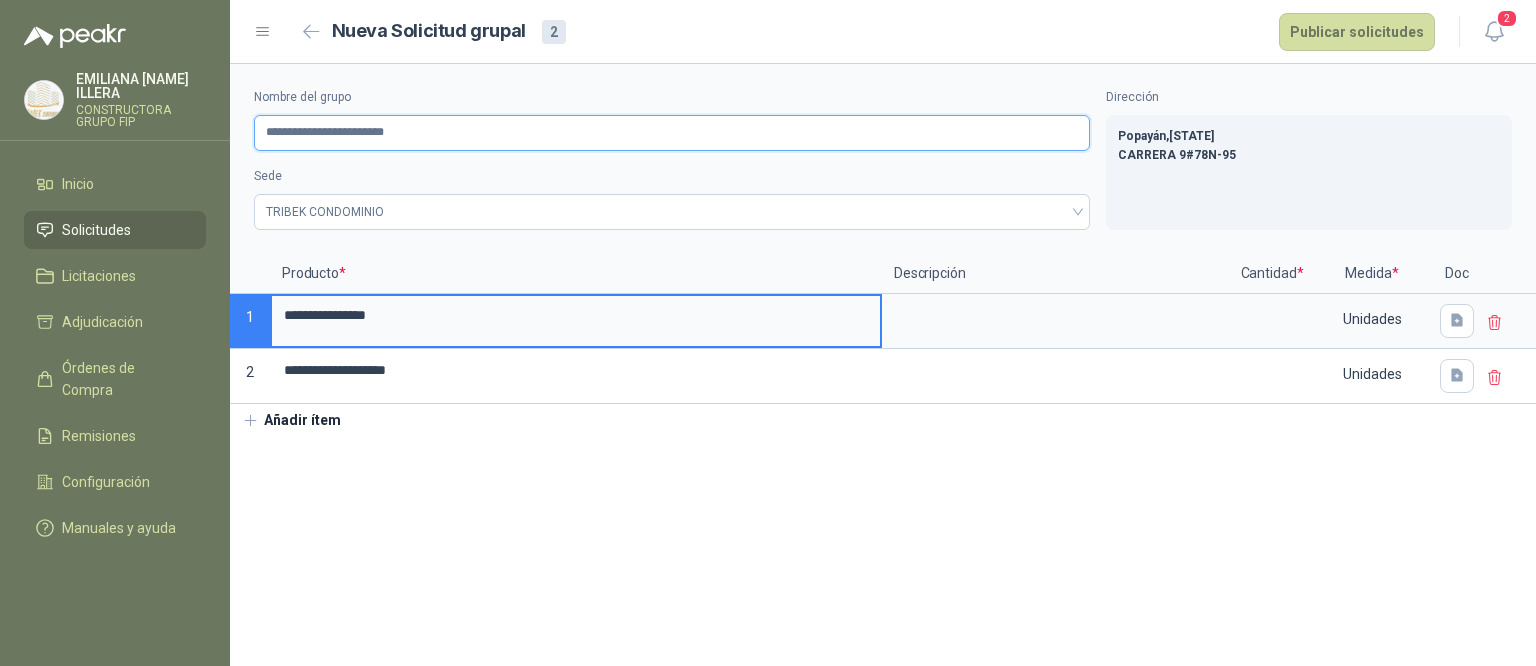 type on "**********" 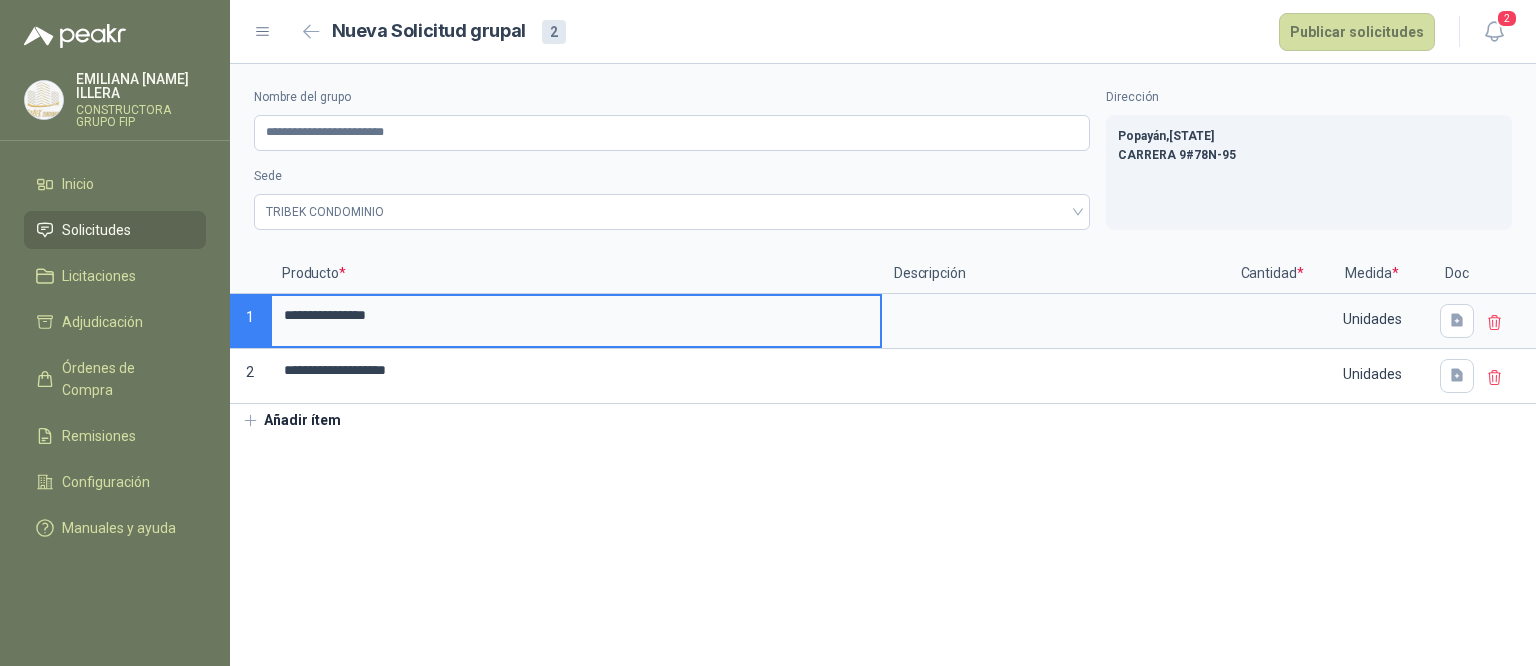 click on "**********" at bounding box center [883, 365] 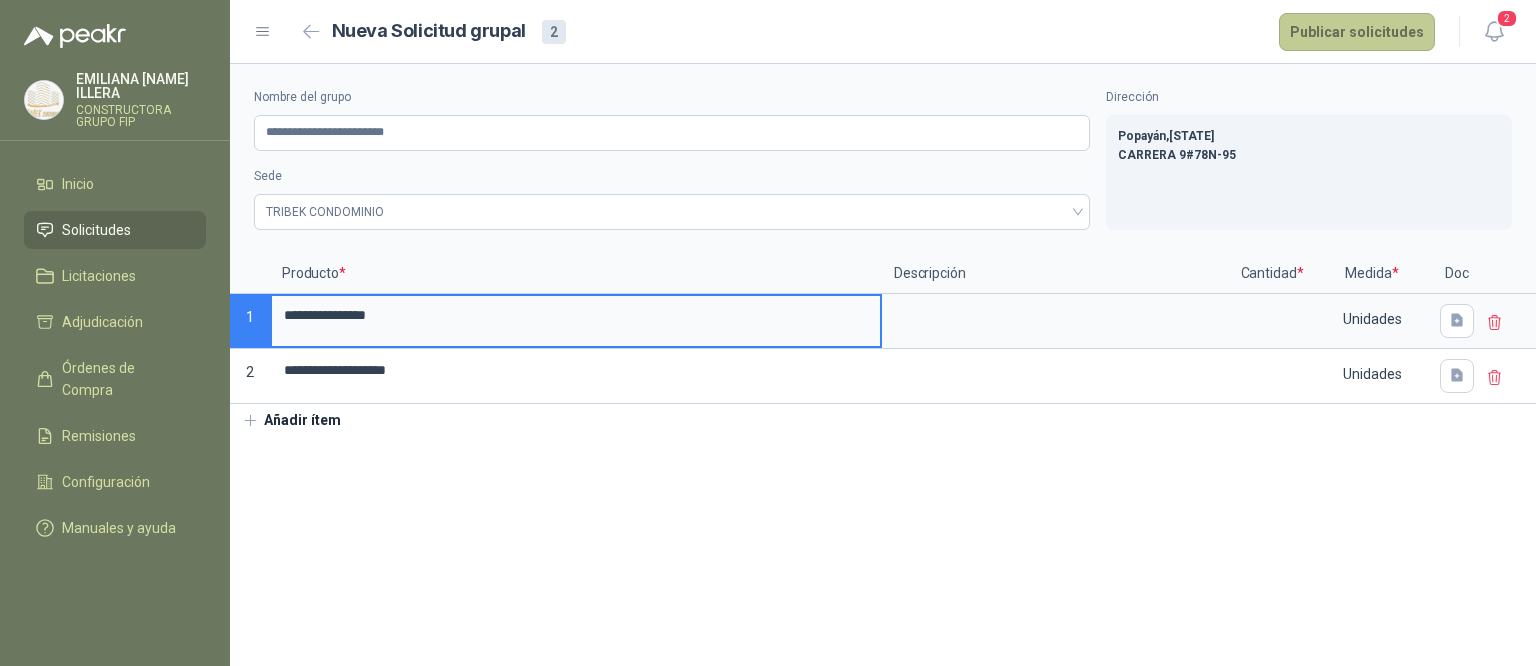 click on "Publicar solicitudes" at bounding box center (1357, 32) 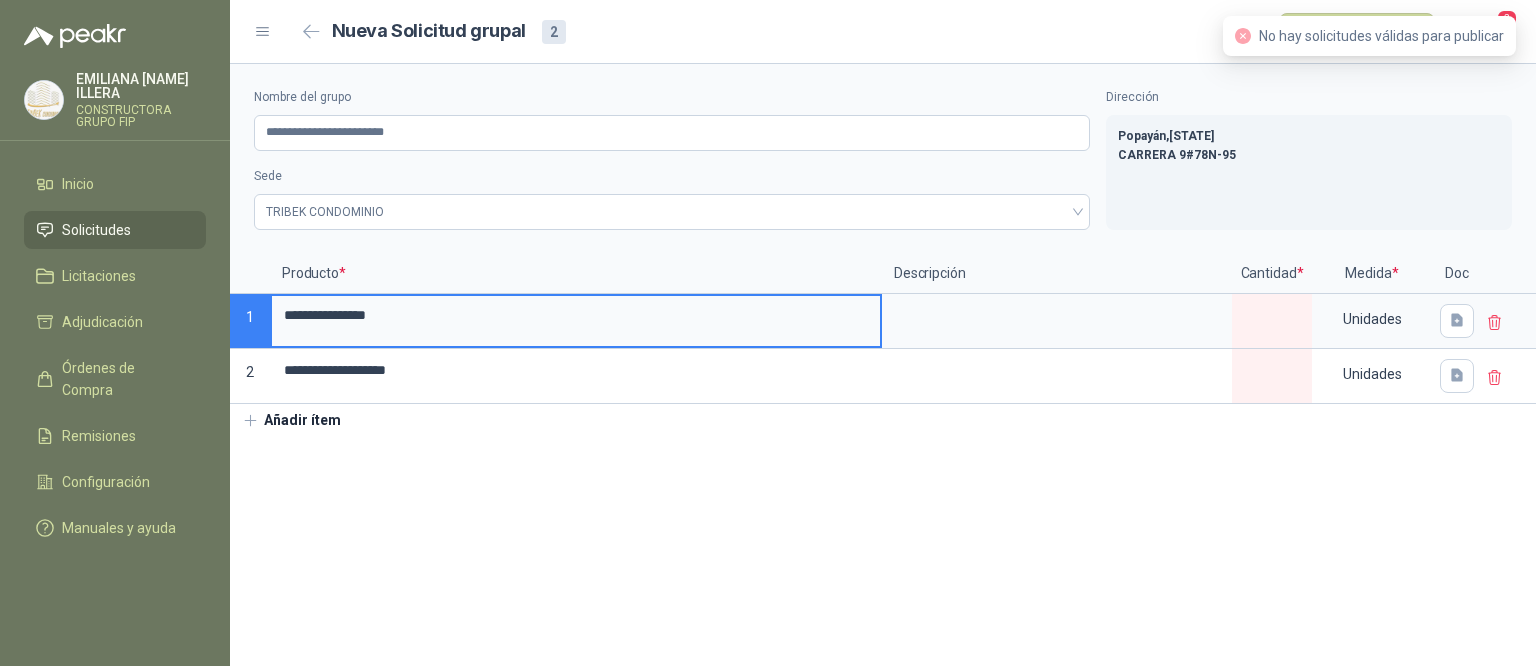 click on "**********" at bounding box center [883, 365] 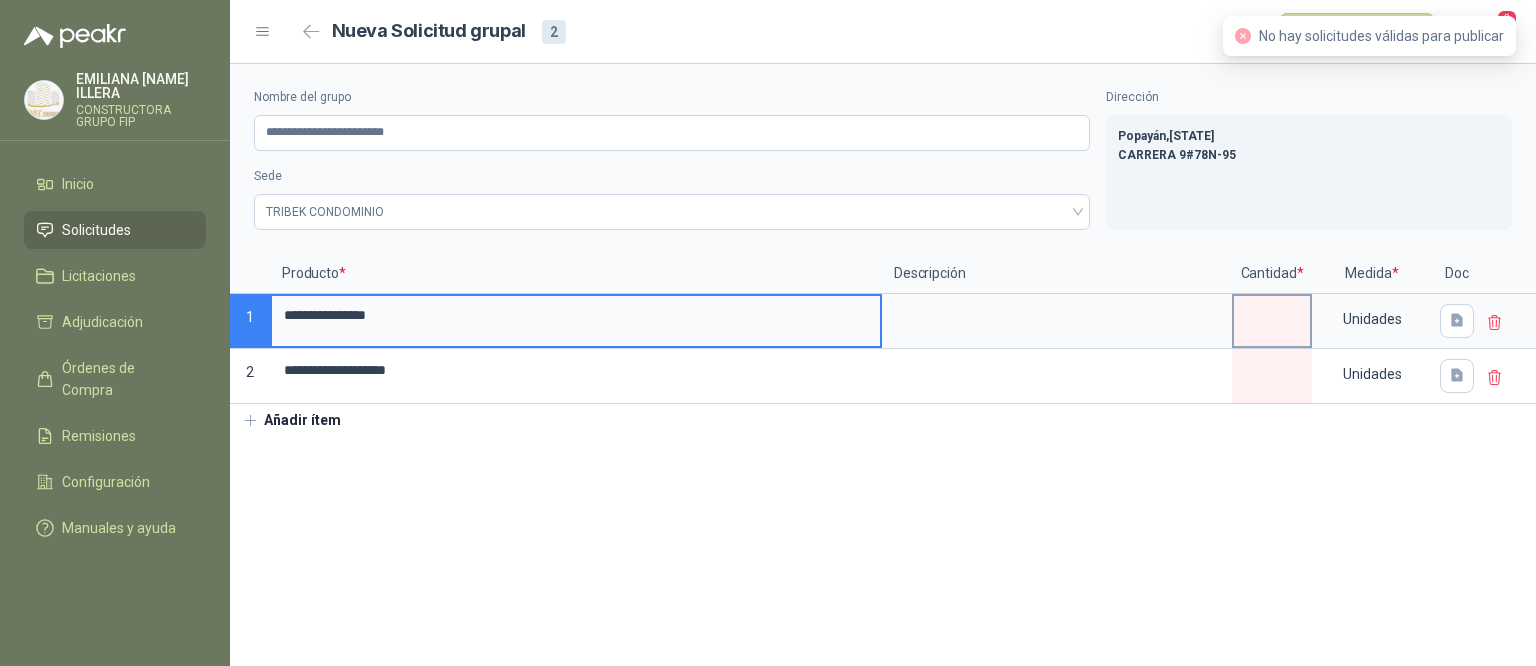 click at bounding box center (1272, 315) 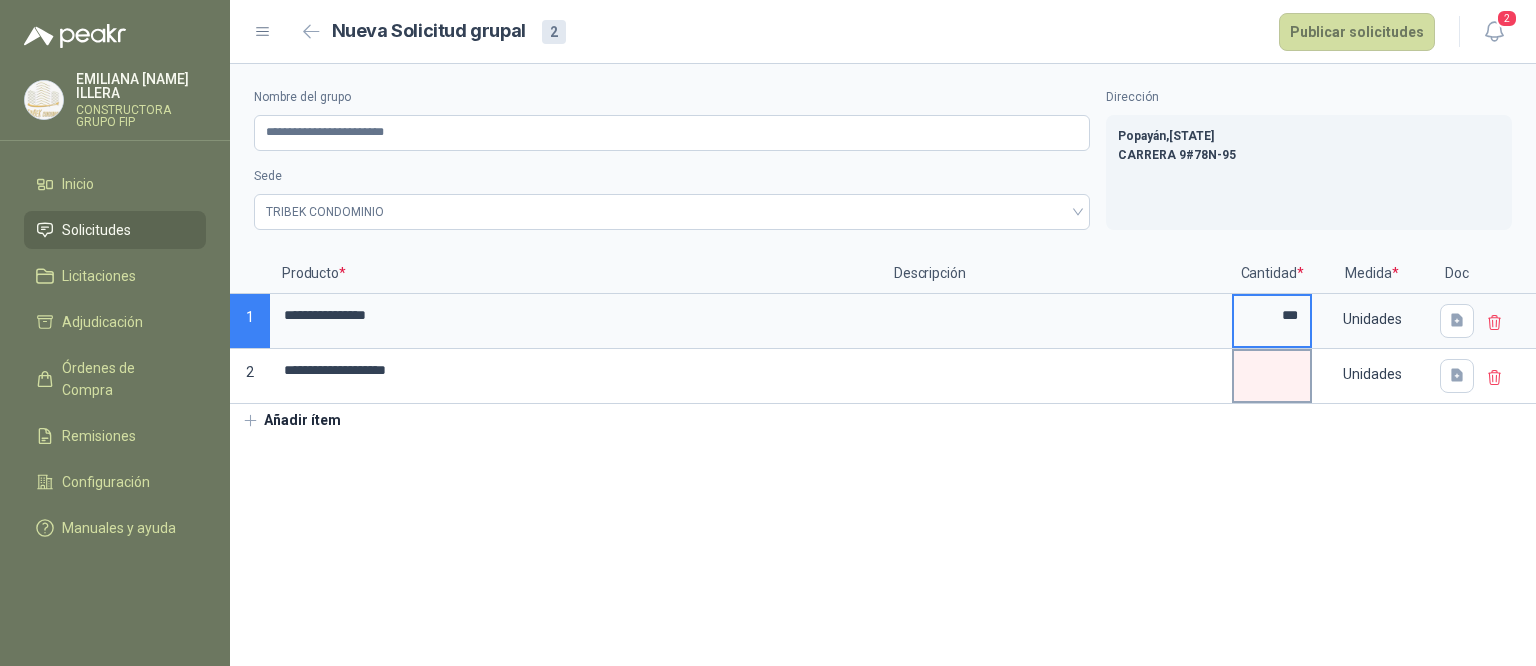 type on "***" 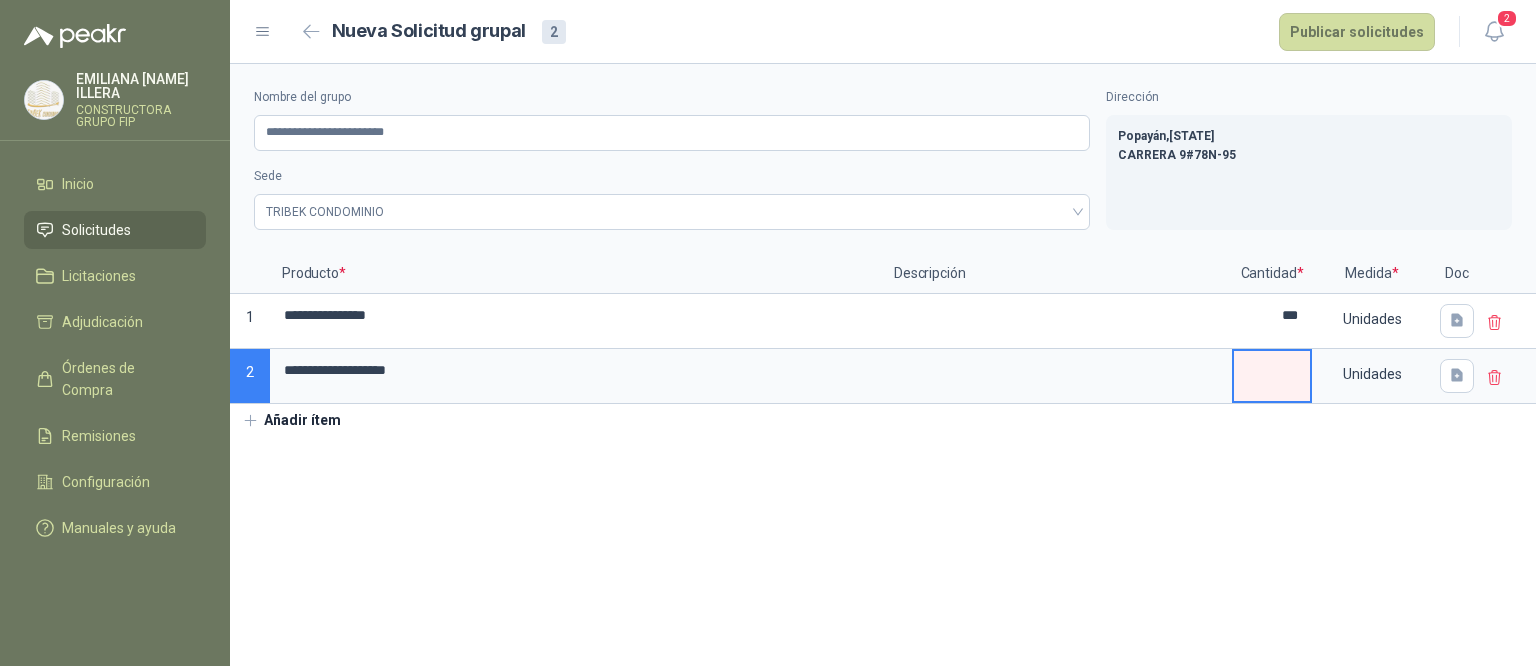 click at bounding box center [1272, 370] 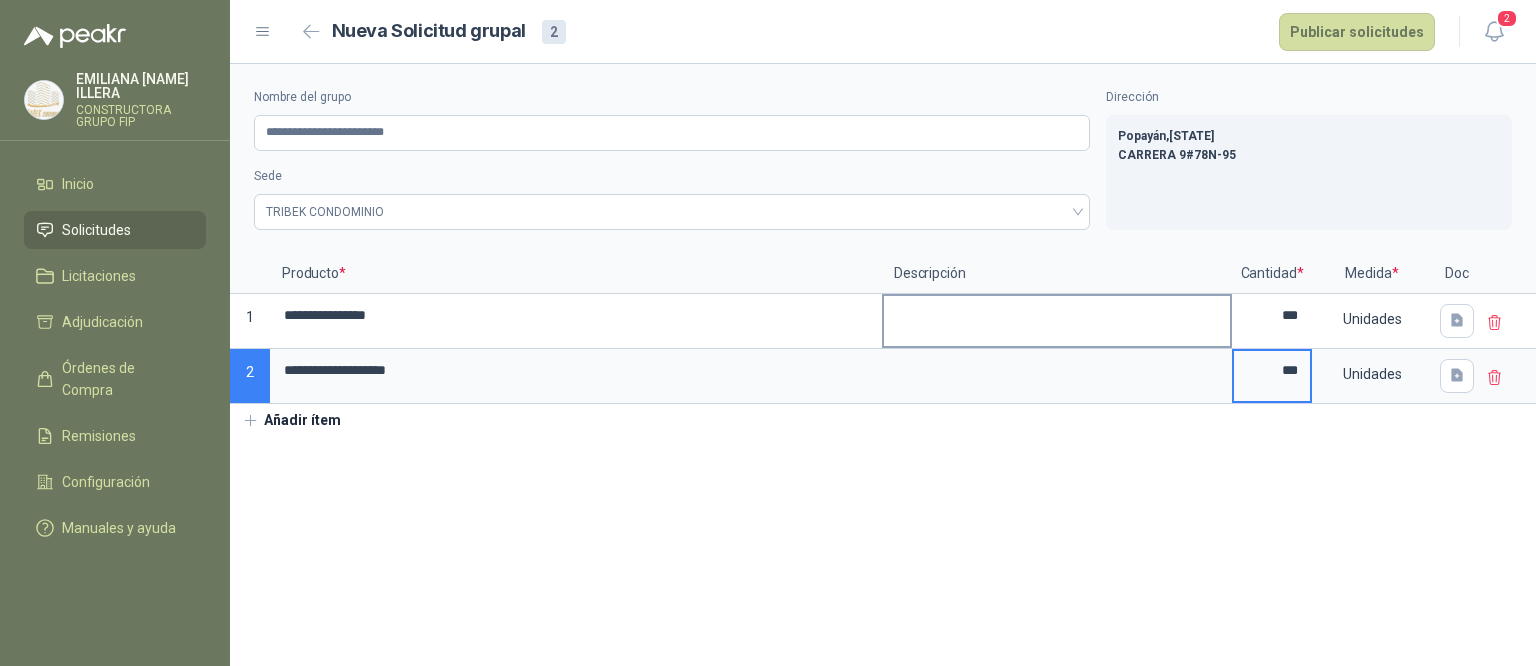 type on "***" 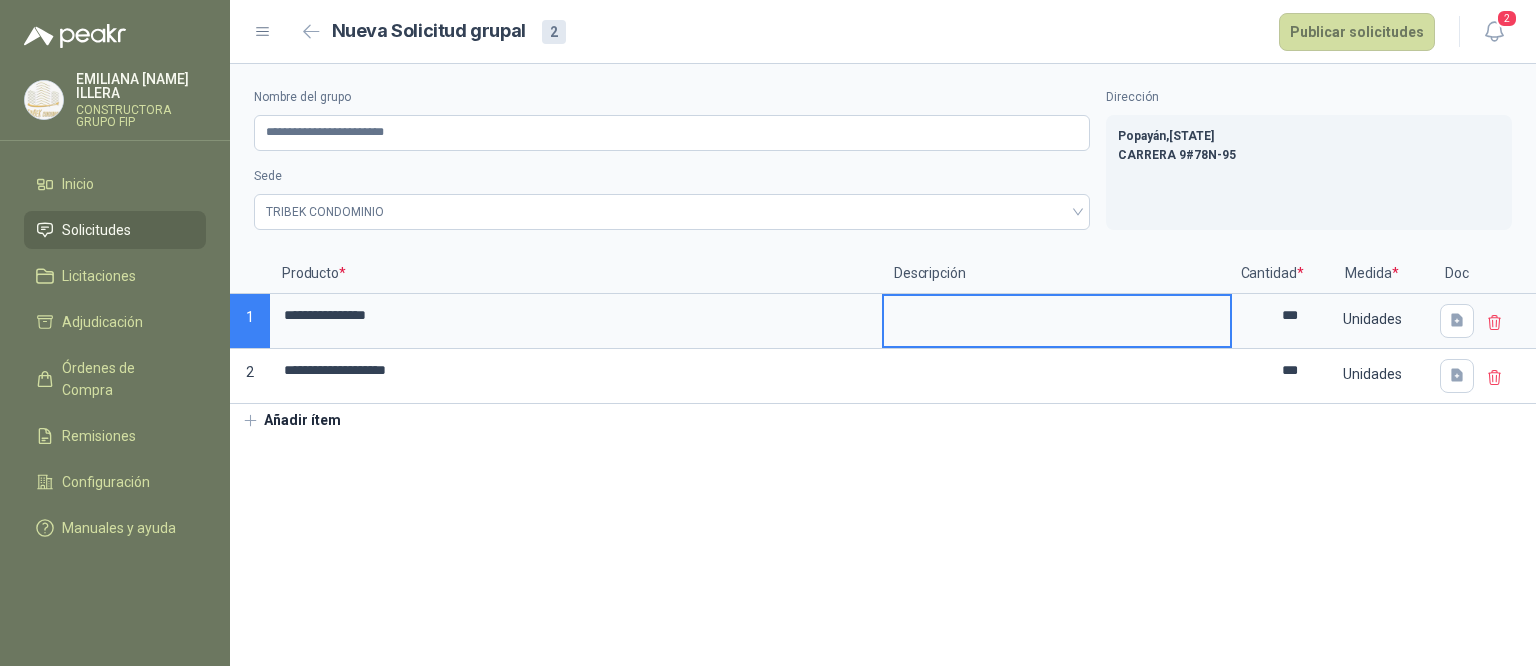 click at bounding box center (1057, 319) 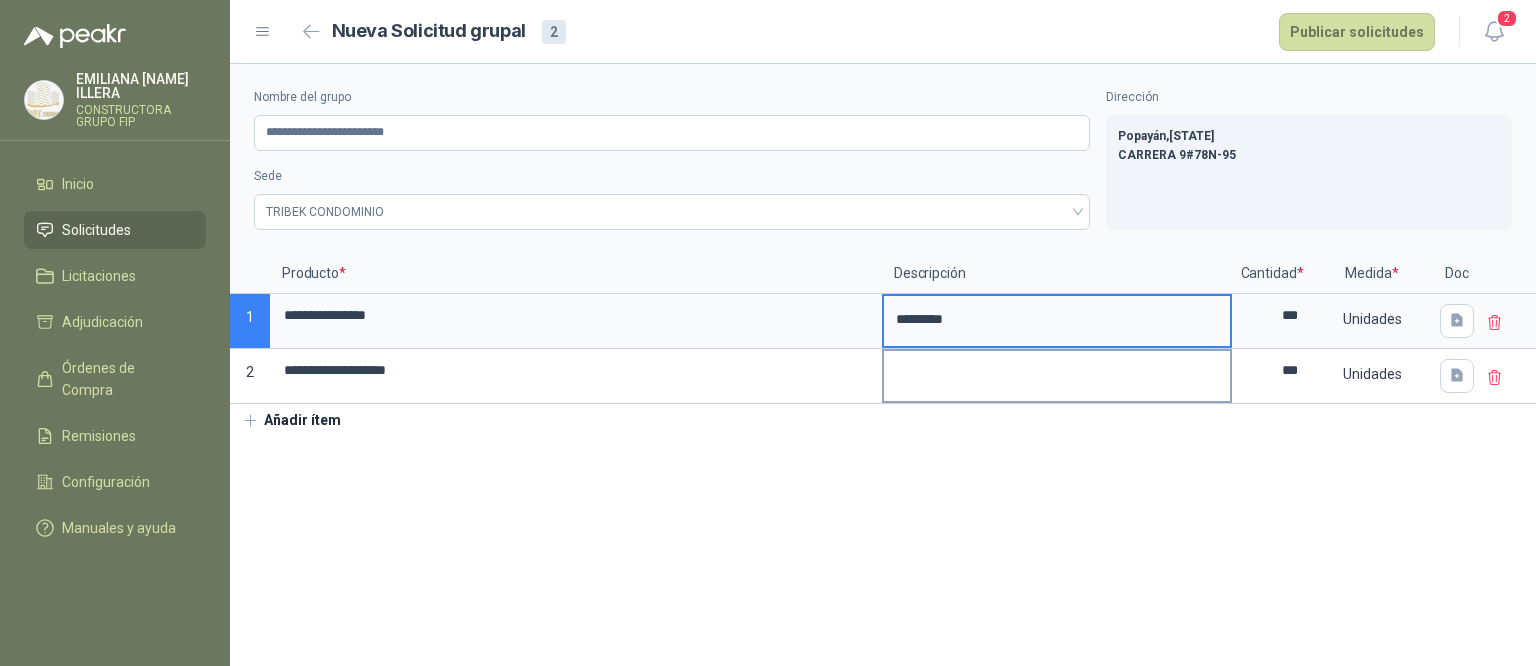 type on "*********" 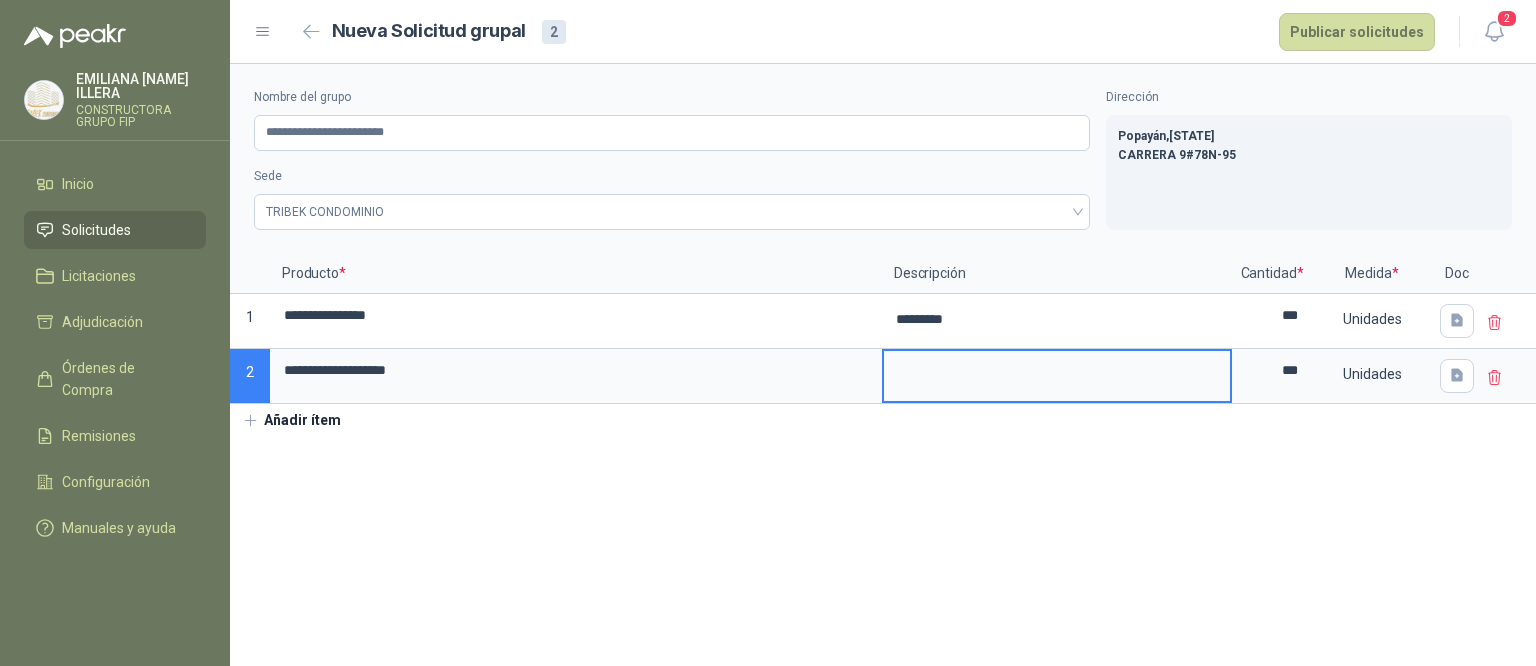 click at bounding box center [1057, 374] 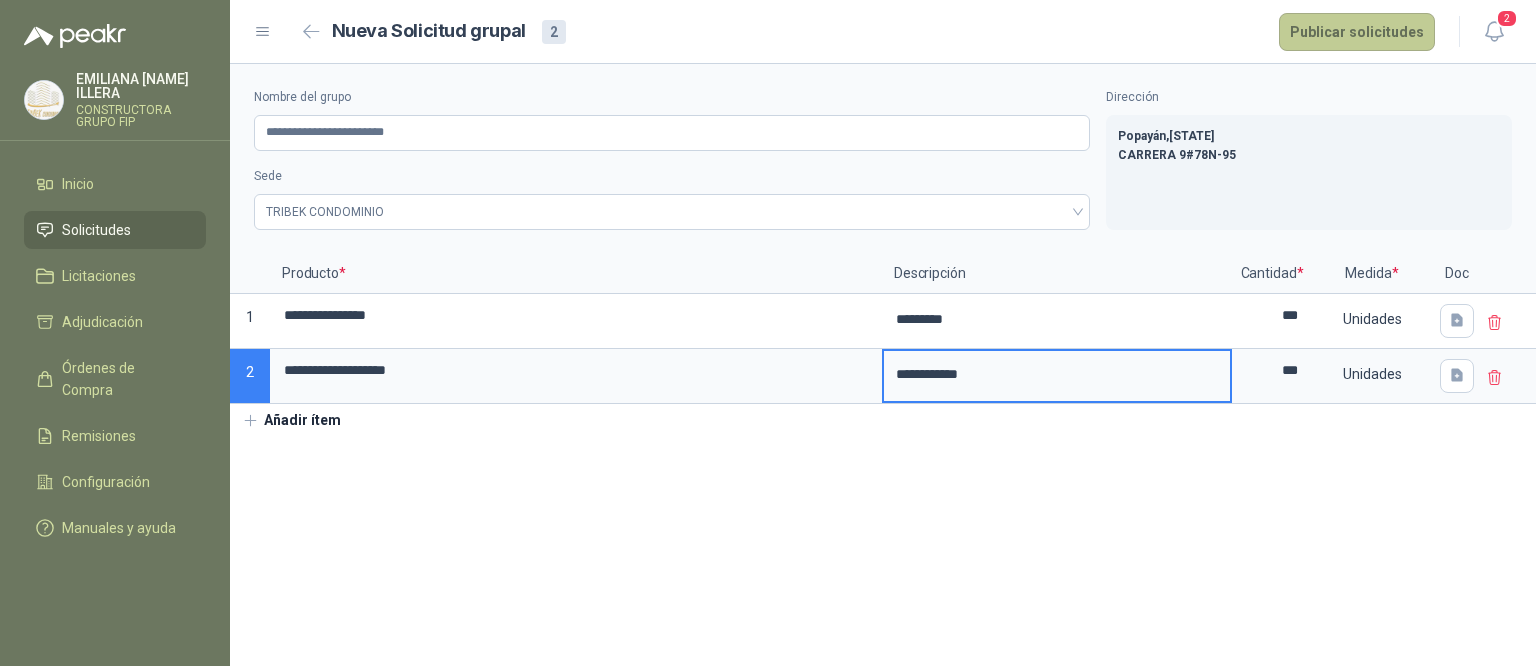 type on "**********" 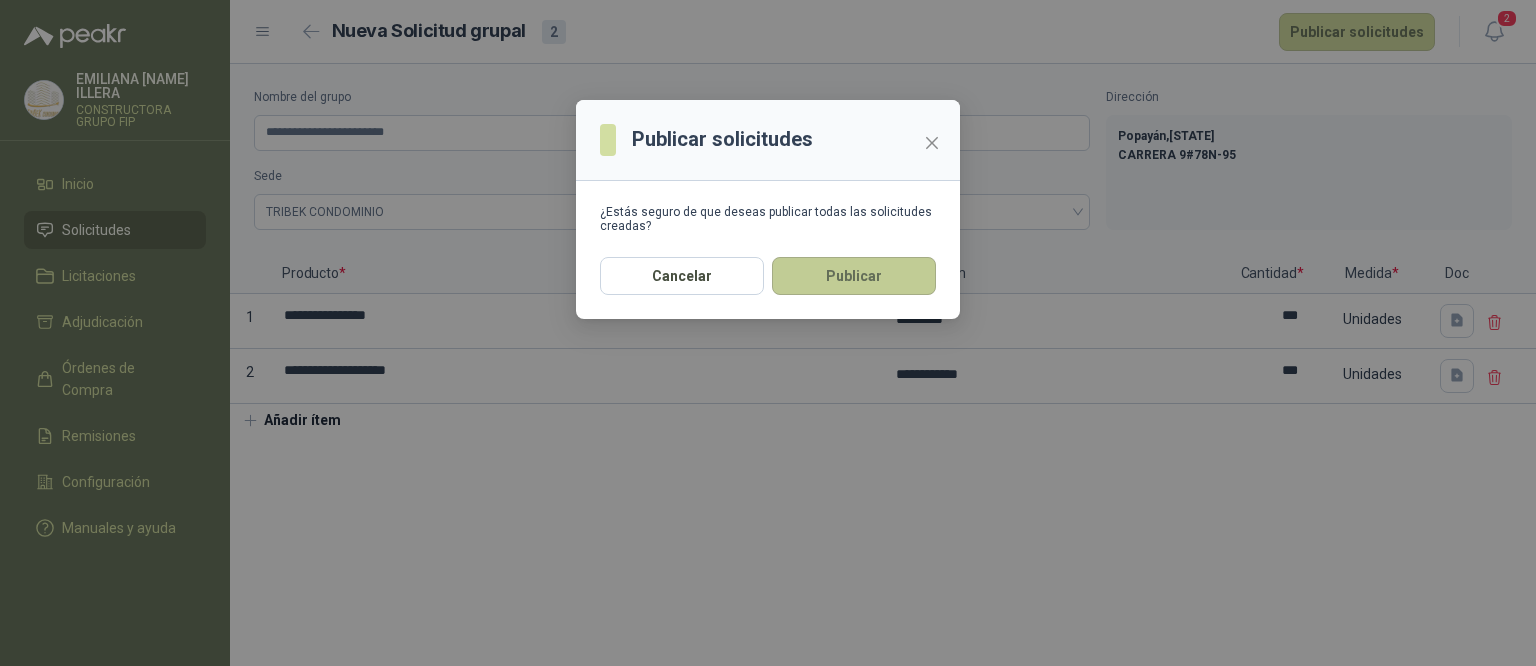 click on "Publicar" at bounding box center [854, 276] 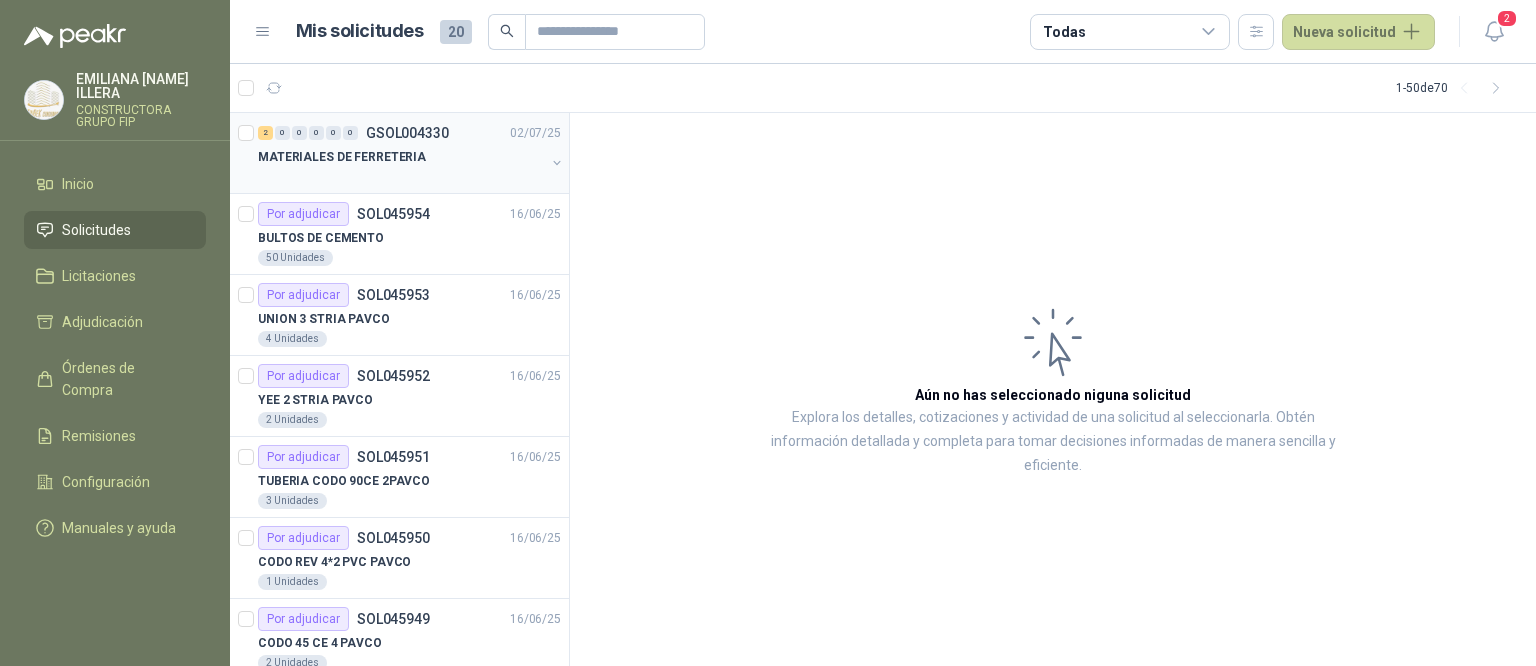 click at bounding box center [401, 177] 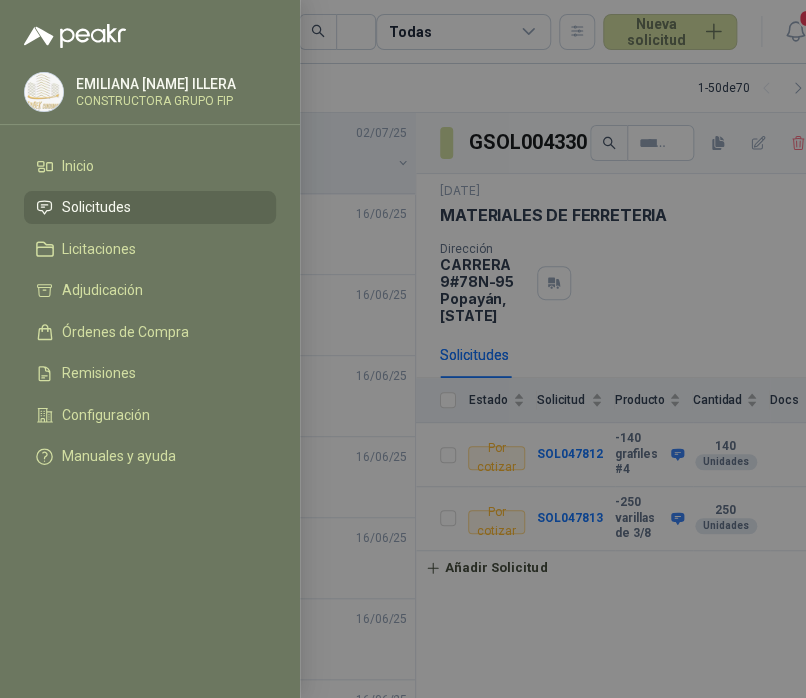 click at bounding box center [403, 349] 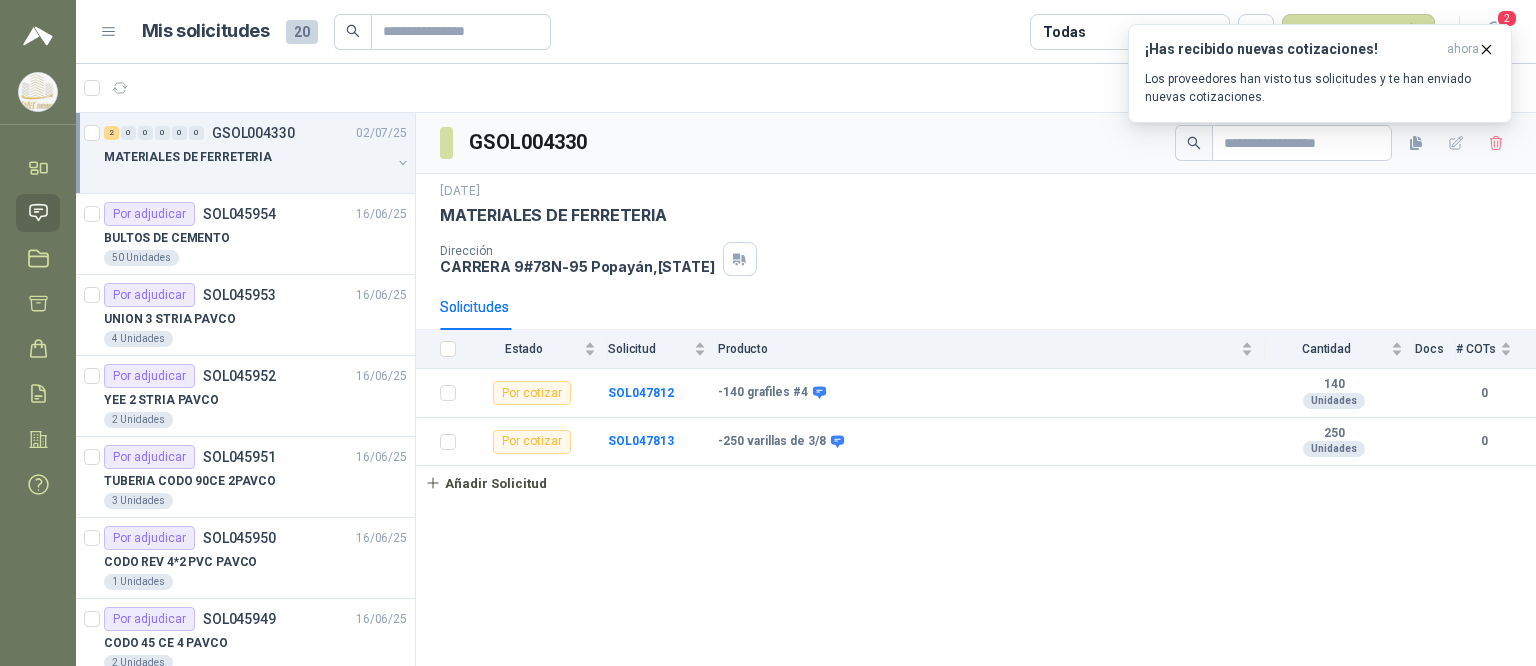 click on "GSOL004330 [DATE] MATERIALES DE FERRETERIA Dirección CARRERA 9#78N-95 [CITY], [STATE] Solicitudes Estado Solicitud Producto Cantidad Docs # COTs Por cotizar SOL047812 -140 grafiles #4 140 Unidades 0 Por cotizar SOL047813 -250 varillas de 3/8 250 Unidades 0 Añadir Solicitud" at bounding box center (976, 390) 